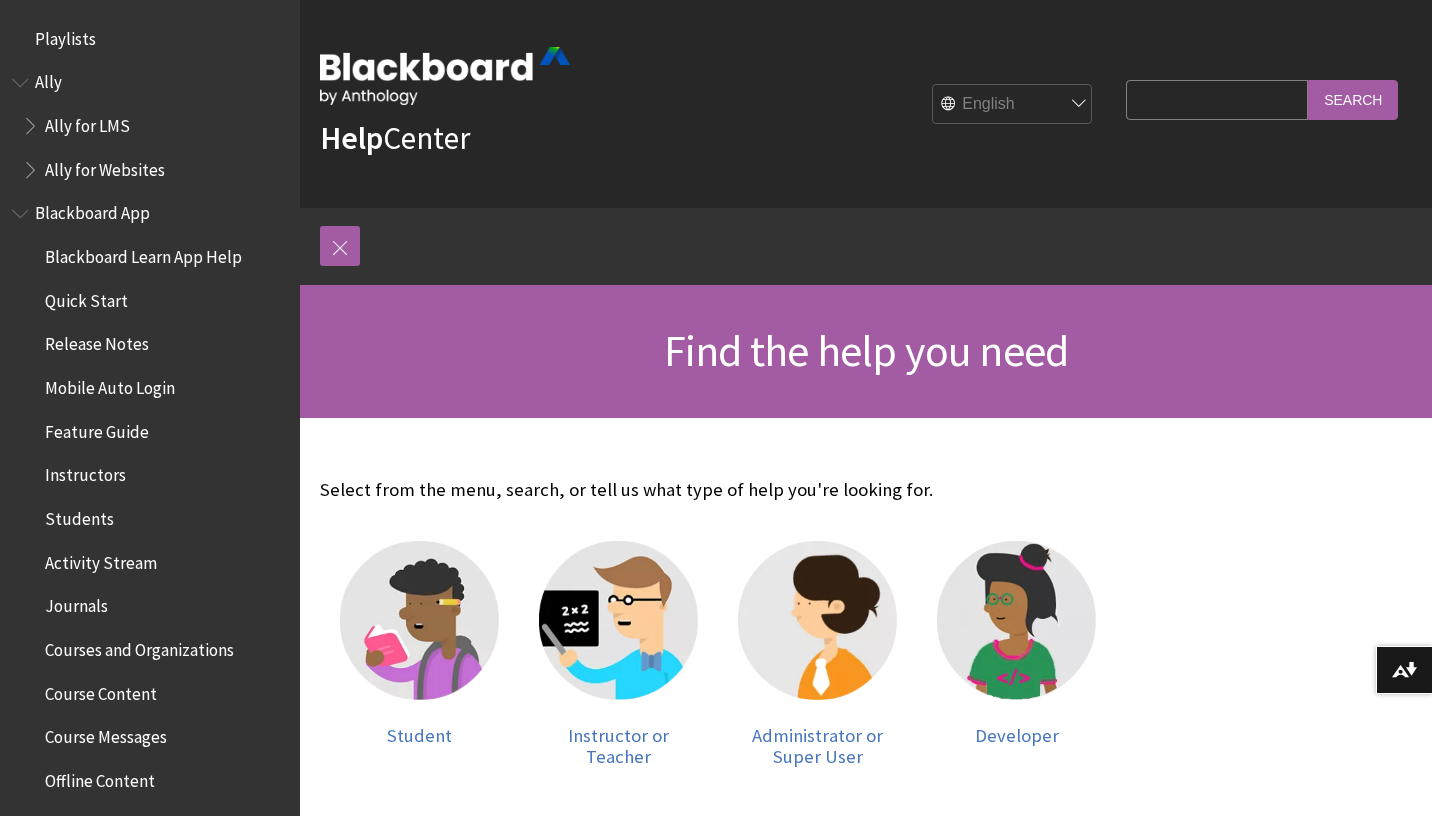 scroll, scrollTop: 0, scrollLeft: 0, axis: both 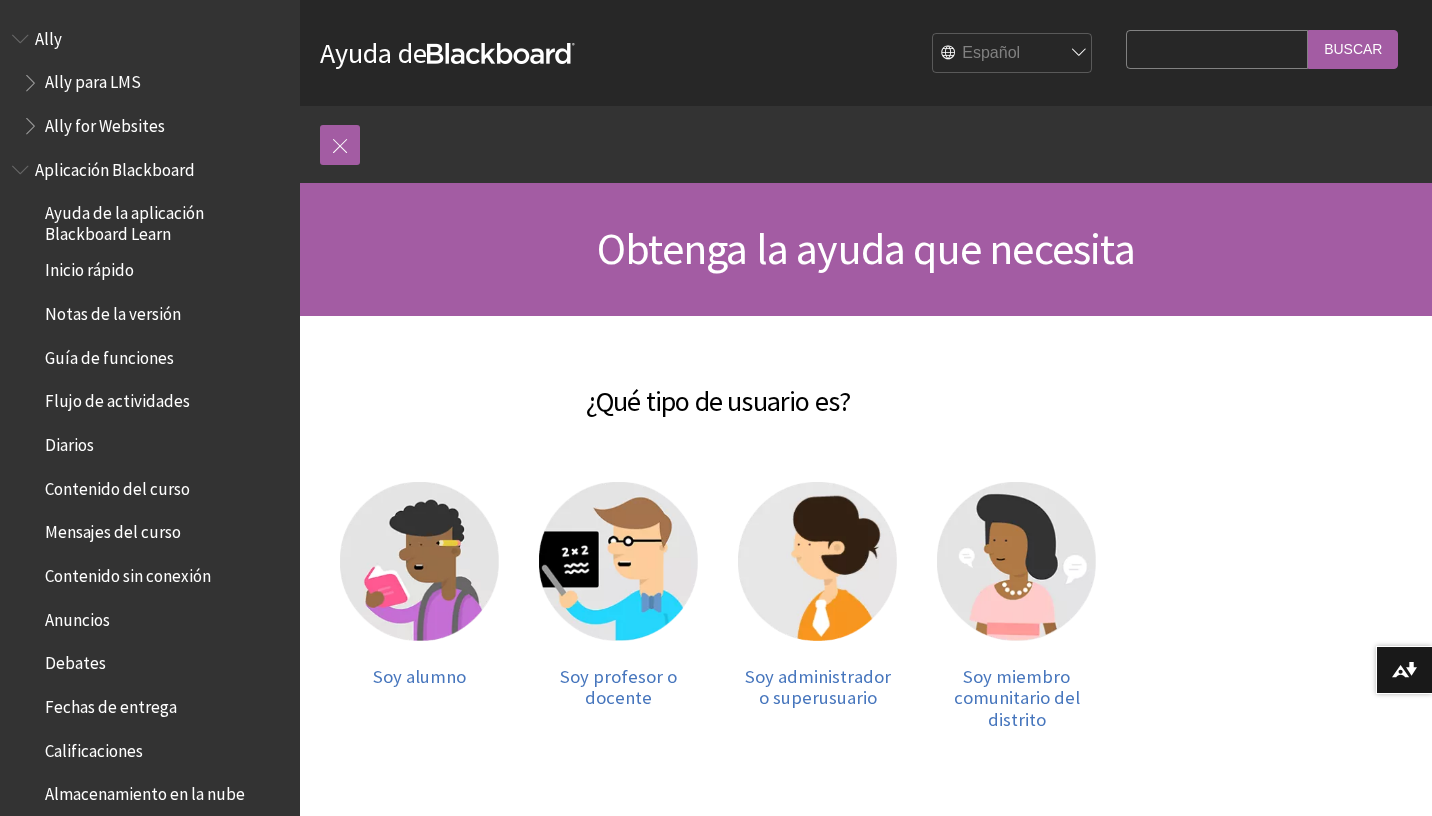 click on "Search Query" at bounding box center [1217, 49] 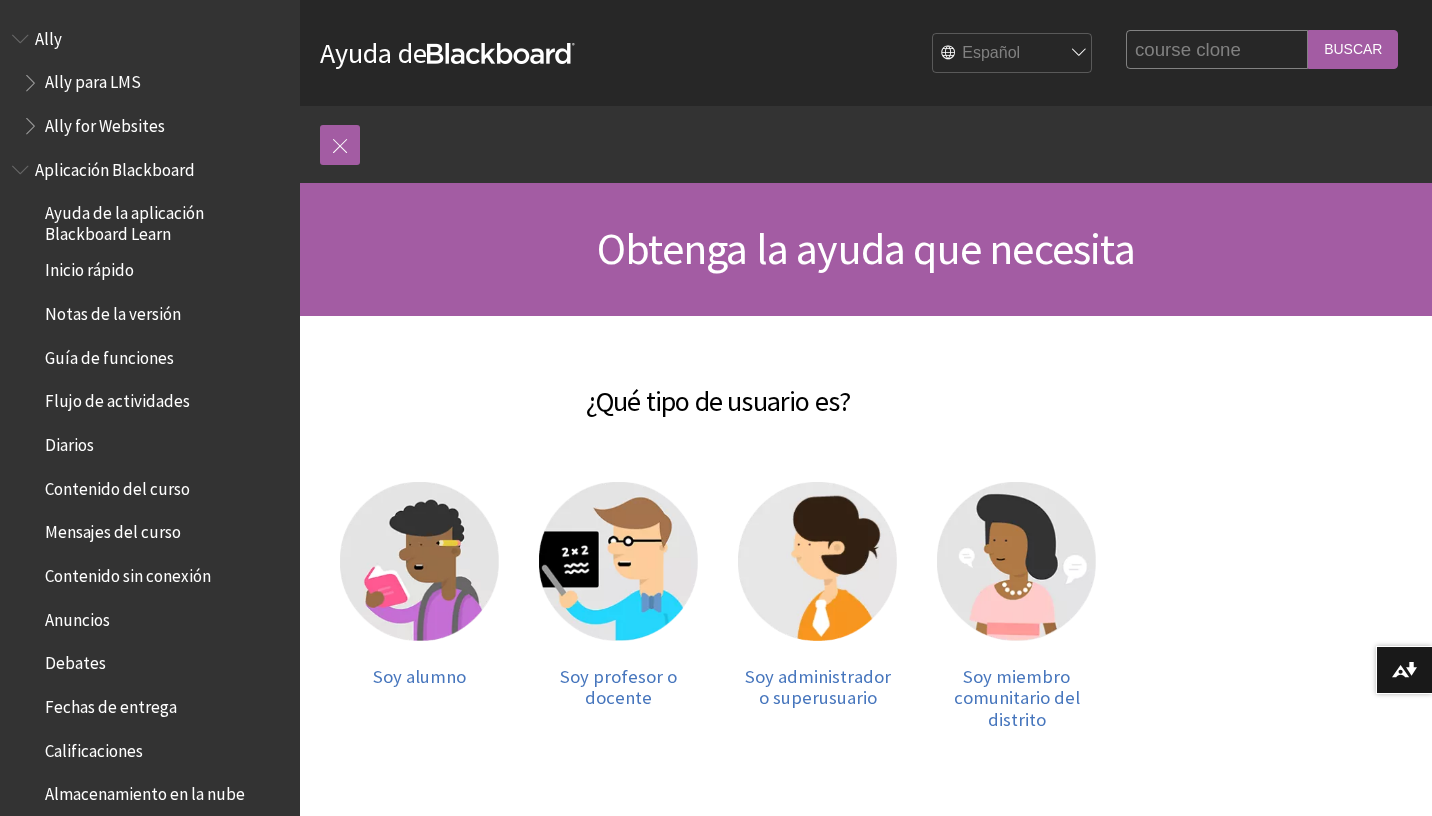 type on "course clone" 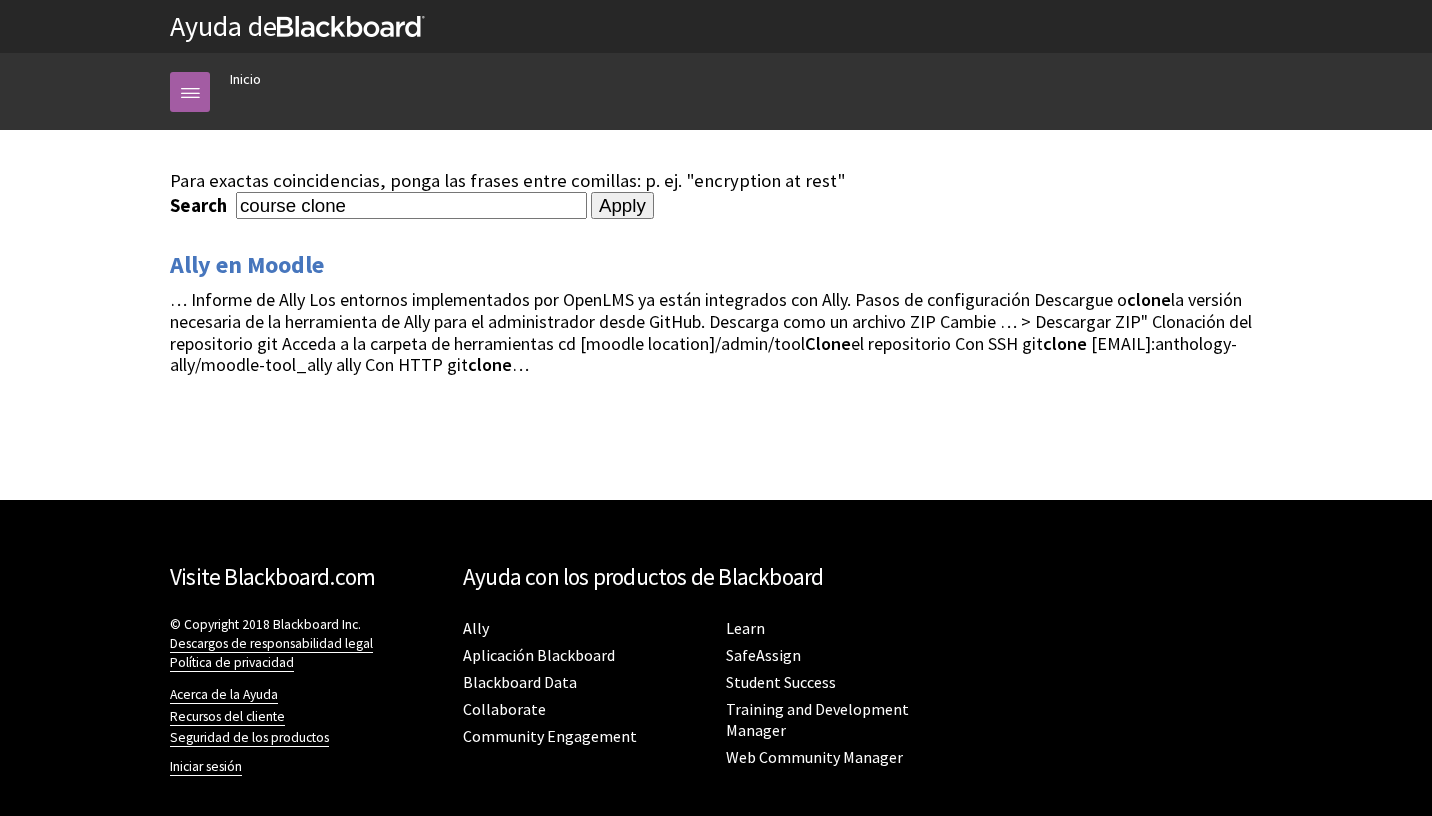 scroll, scrollTop: 0, scrollLeft: 0, axis: both 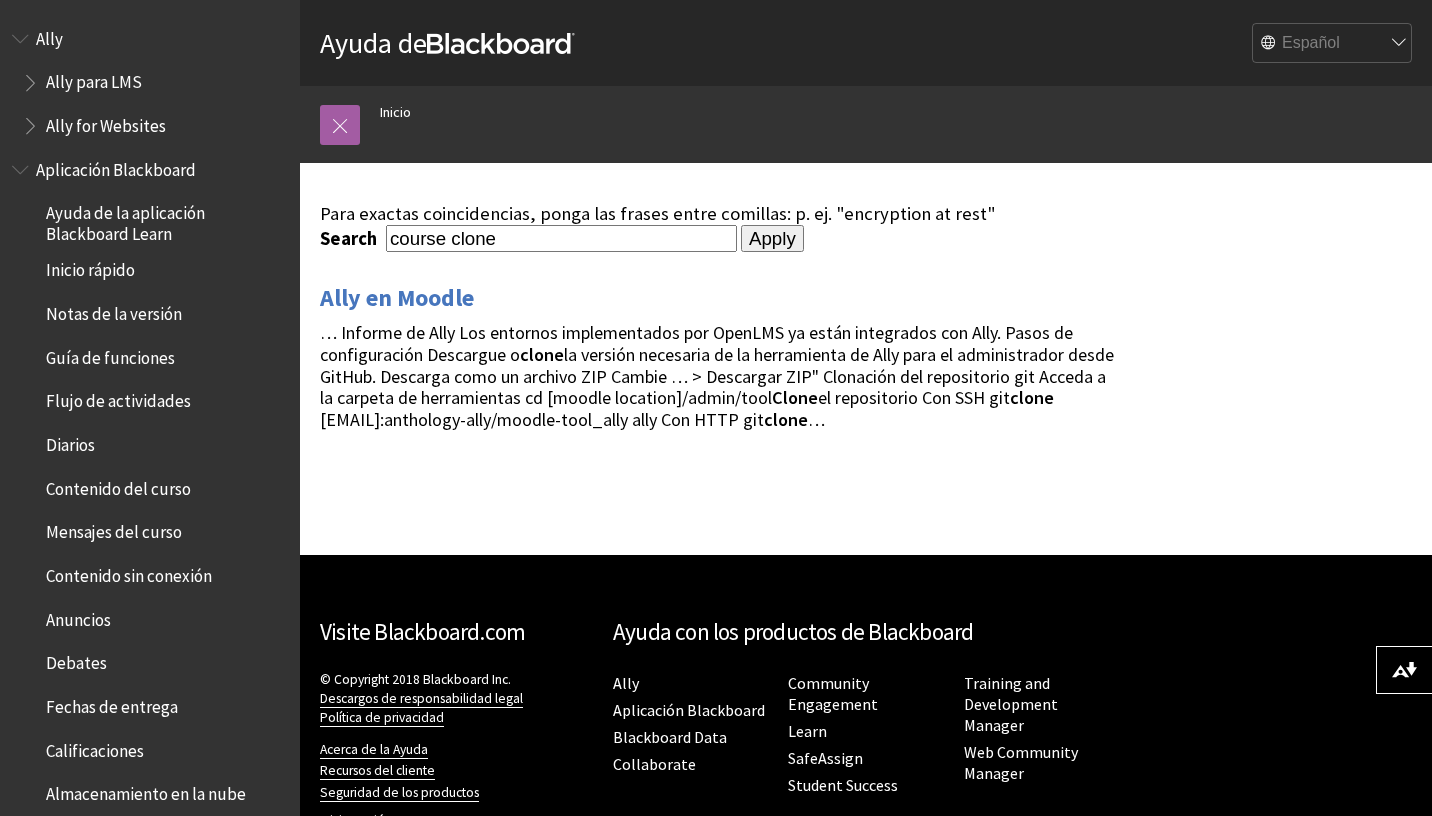 click on "course clone" at bounding box center (561, 238) 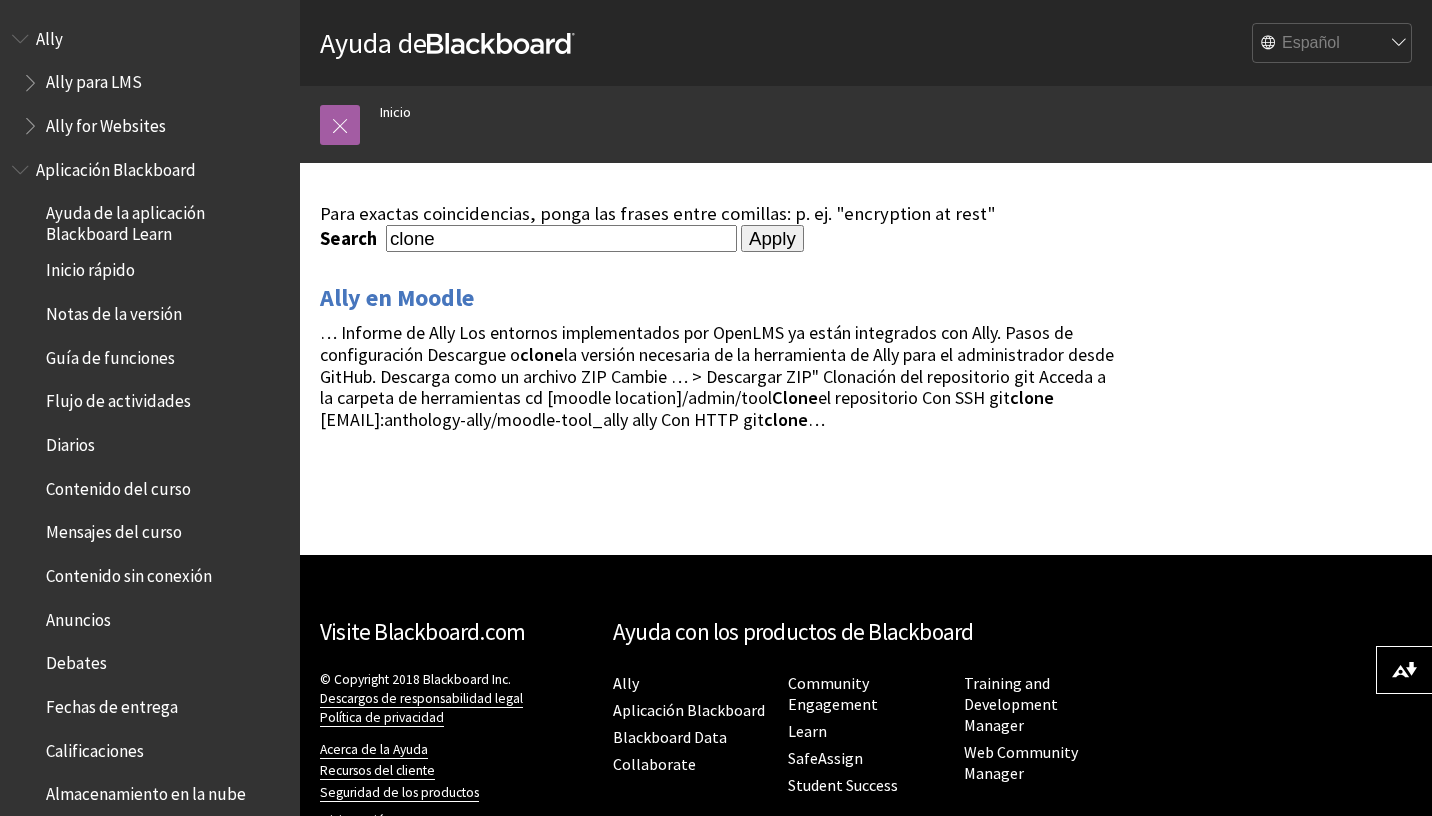 type on "clone" 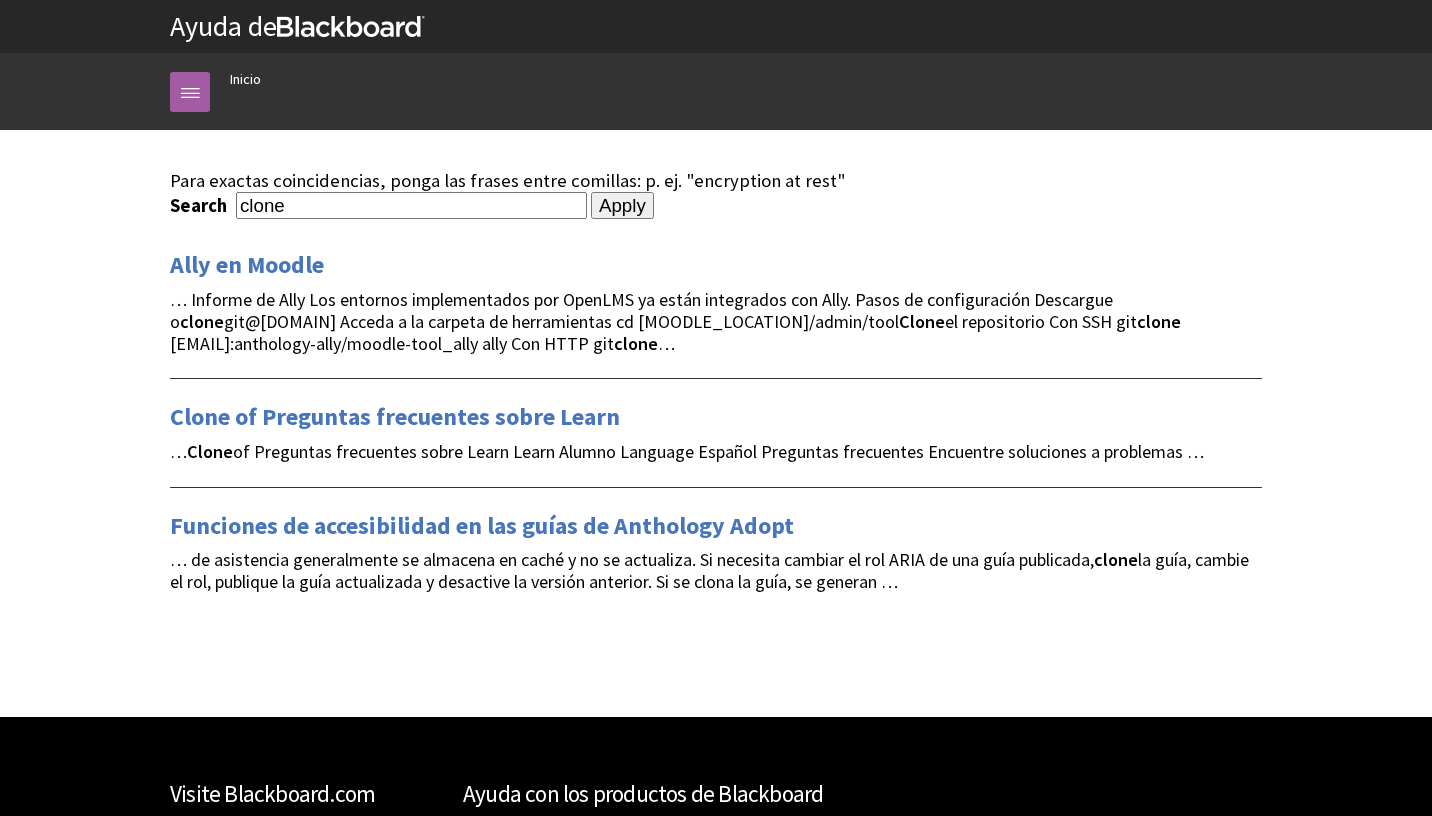 scroll, scrollTop: 0, scrollLeft: 0, axis: both 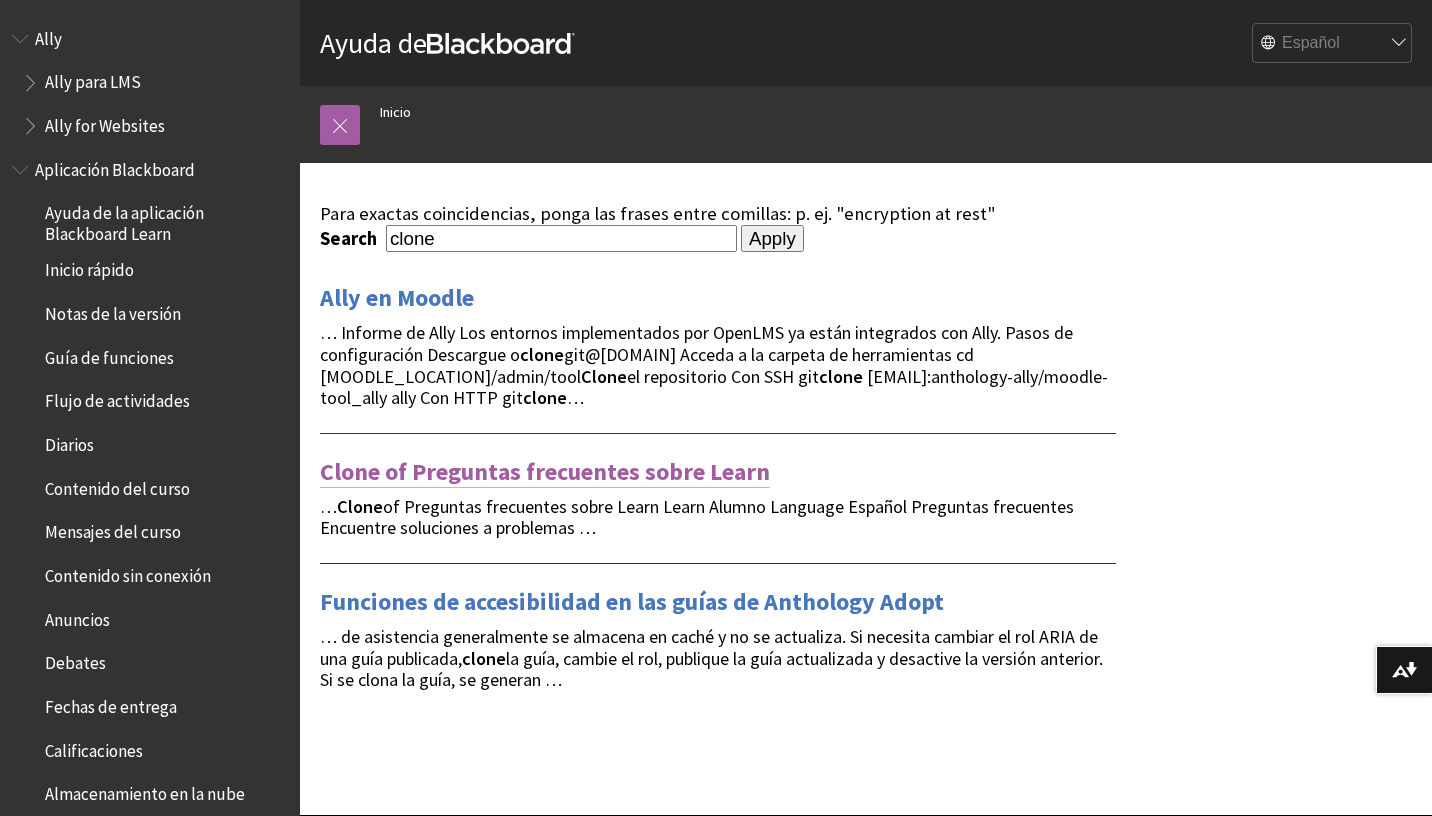 click on "Clone of Preguntas frecuentes sobre Learn" at bounding box center [545, 472] 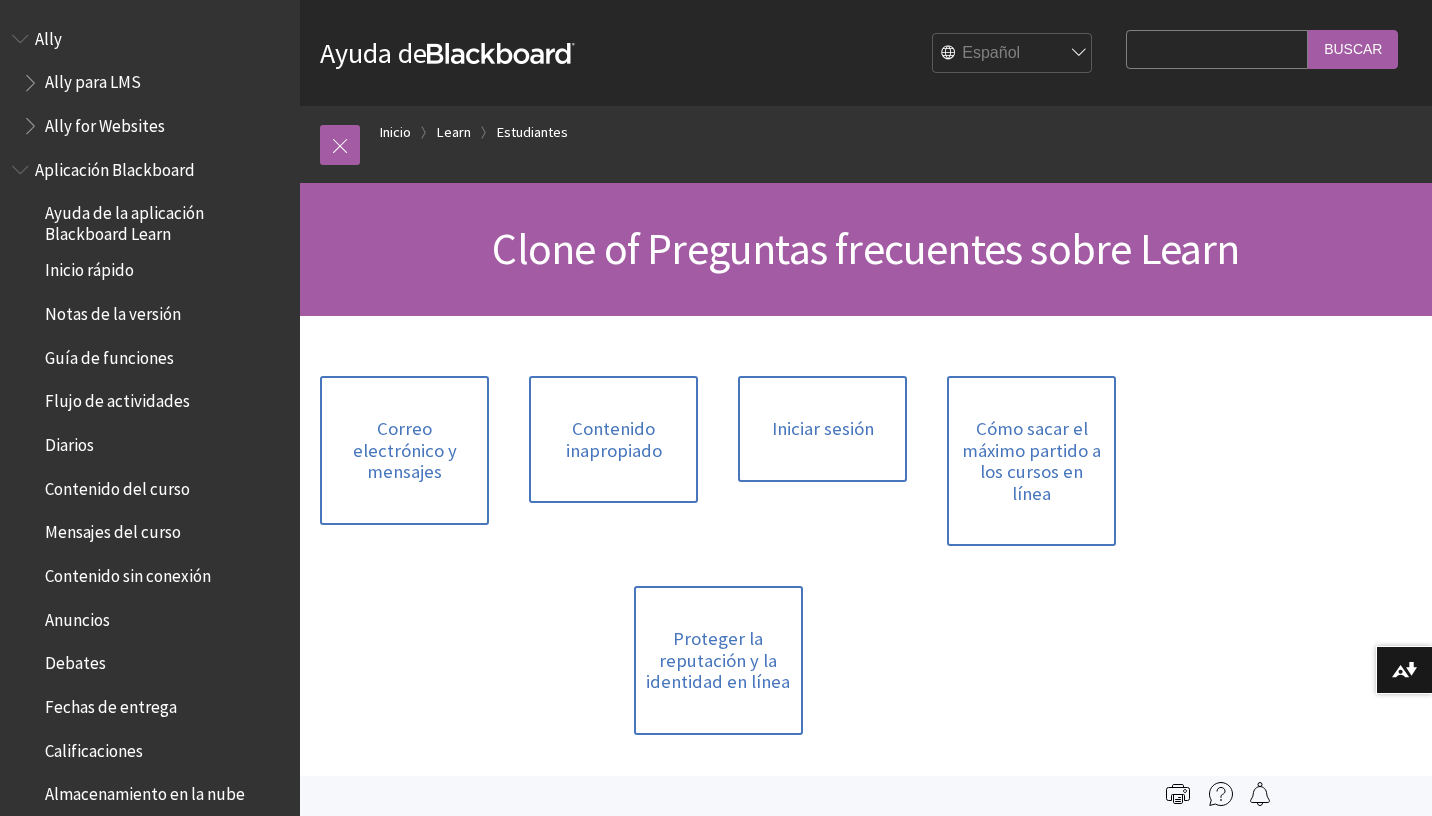 scroll, scrollTop: 0, scrollLeft: 0, axis: both 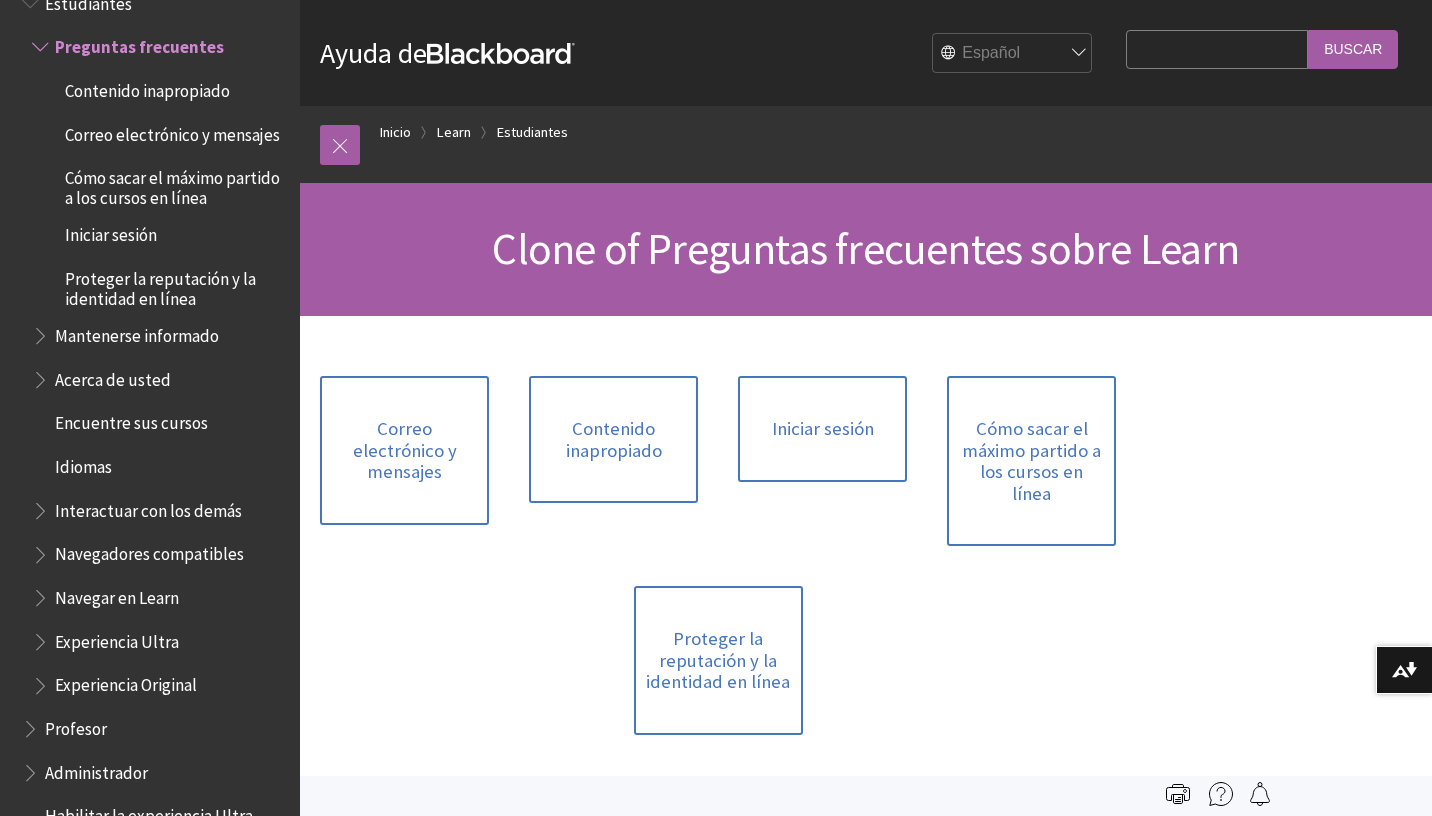 click on "English عربية Català Cymraeg Deutsch Español Suomi Français עברית Italiano 日本語 한국어 Nederlands Norsk (Bokmål) Português, Brasil Русский Svenska Türkçe 简体中文 Français Canadien" at bounding box center [1013, 54] 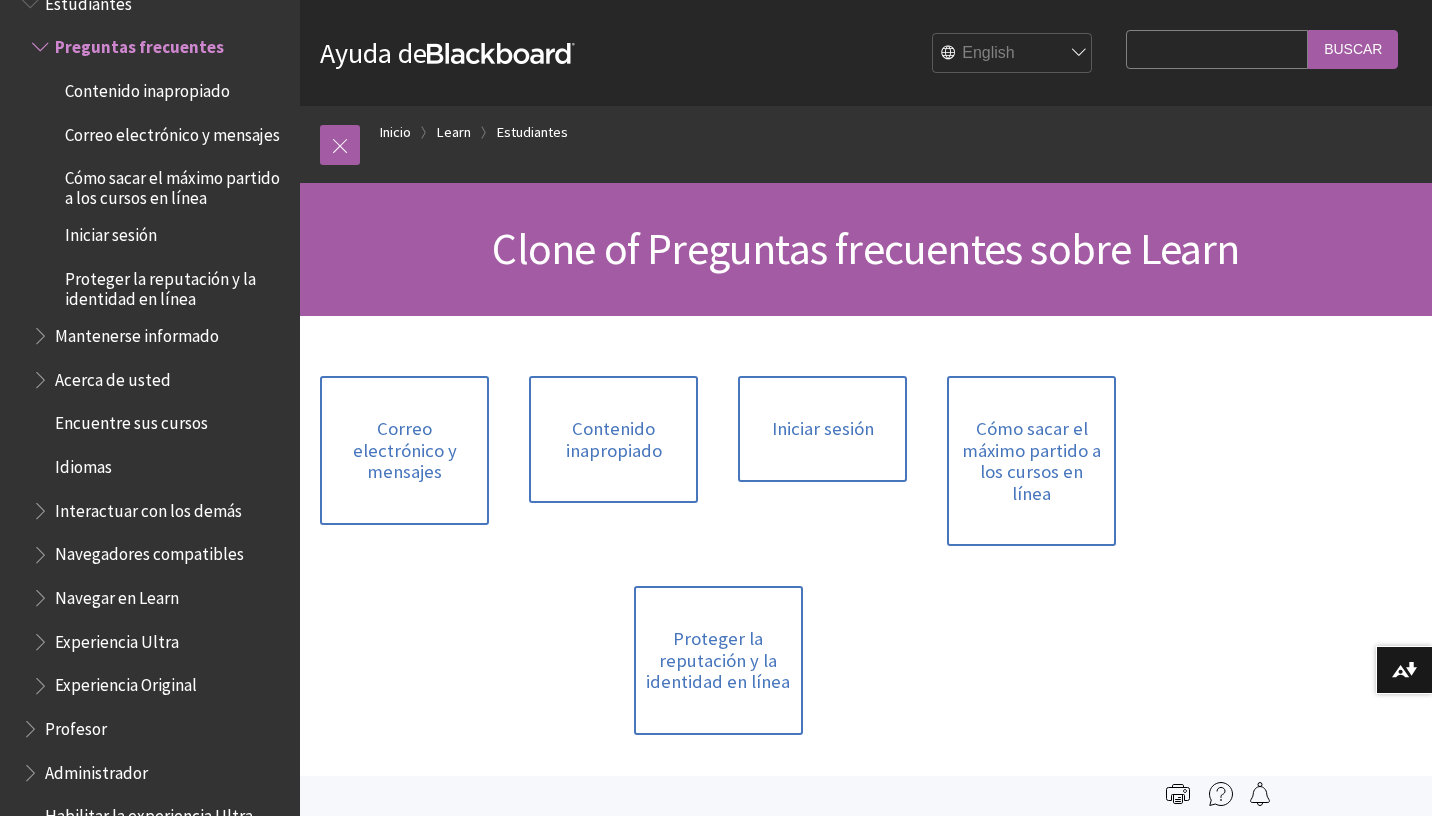 click on "Search Query" at bounding box center (1217, 49) 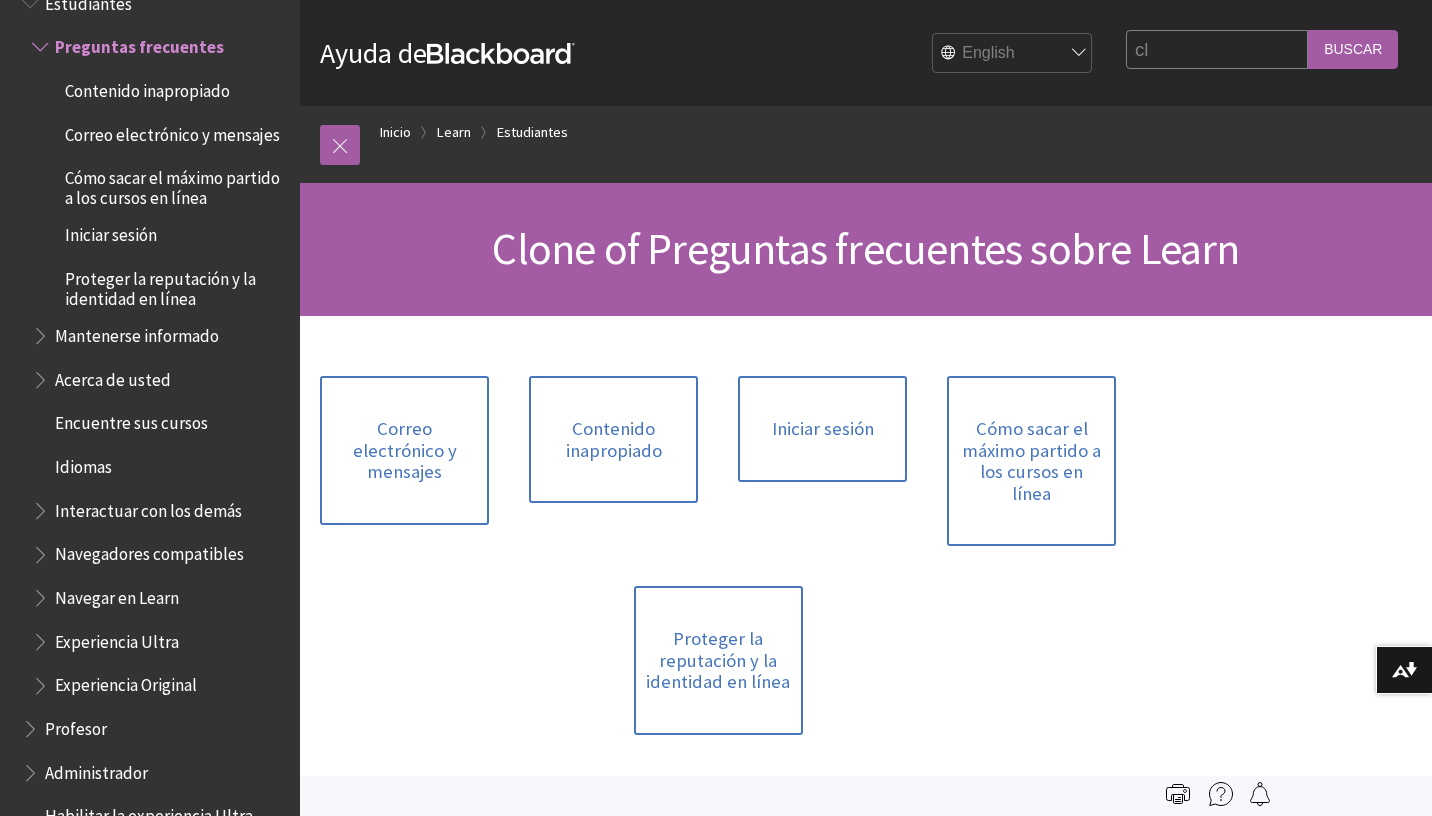type on "cl" 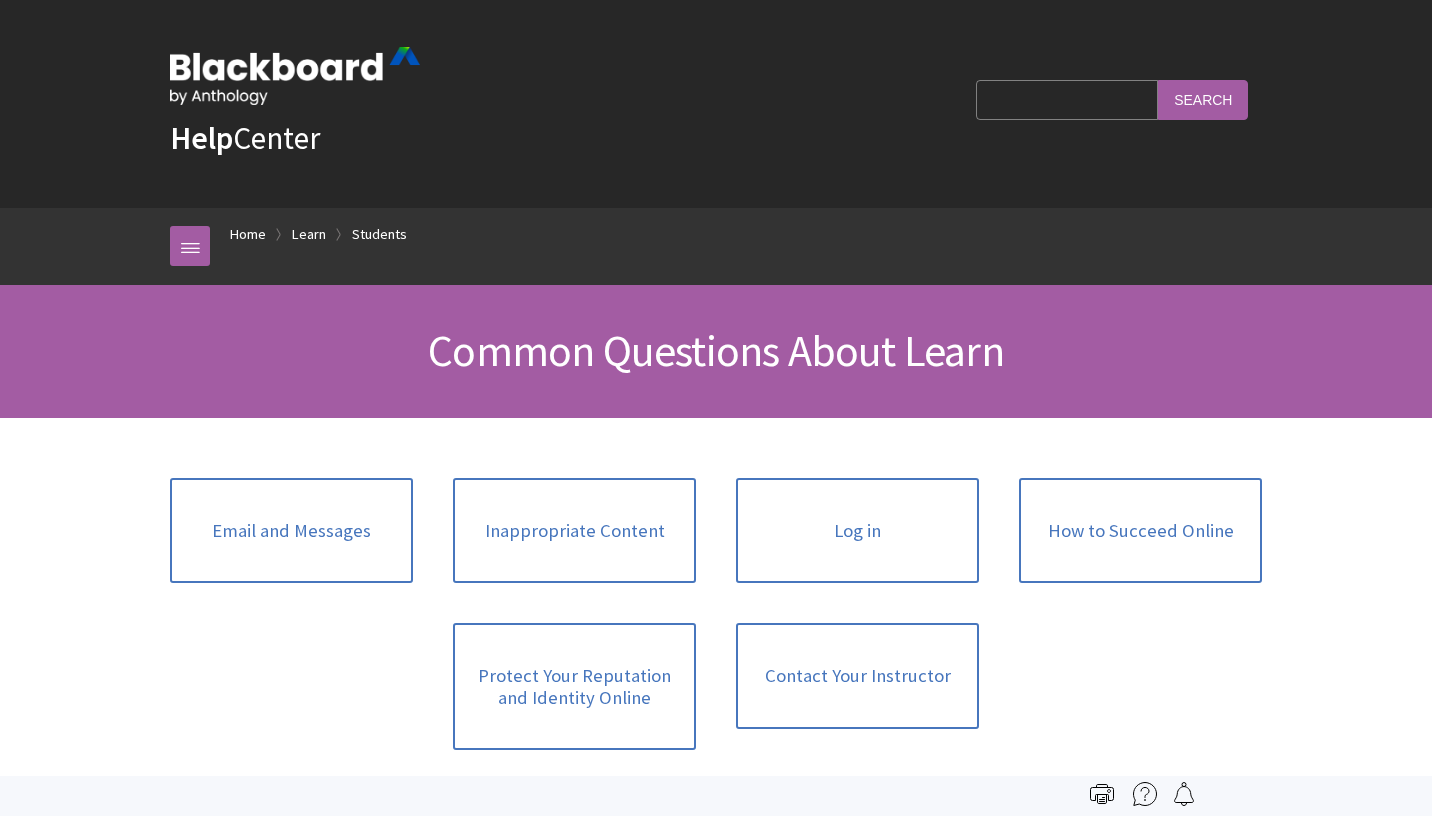 scroll, scrollTop: 0, scrollLeft: 0, axis: both 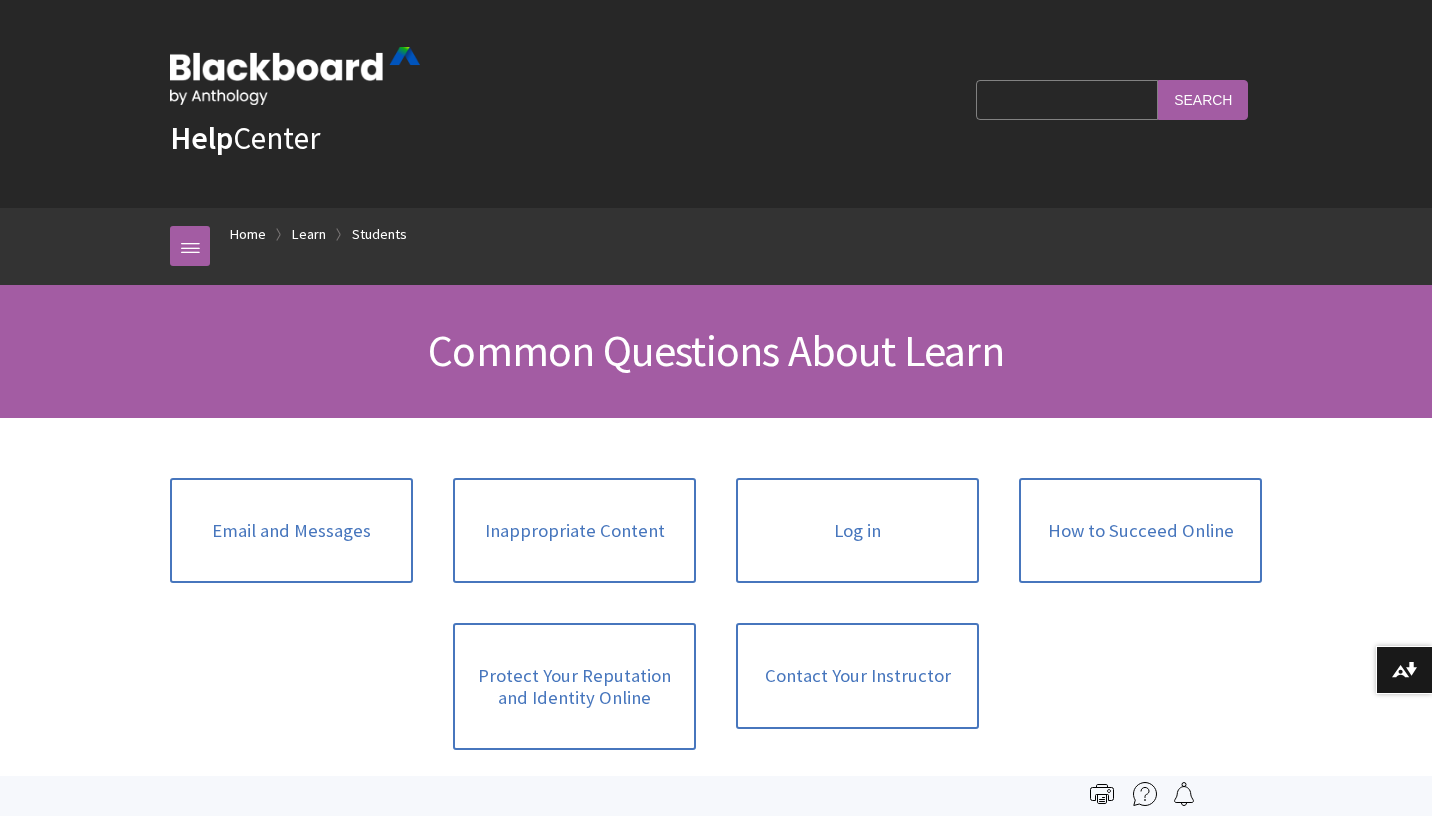 click on "Search Query" at bounding box center (1067, 99) 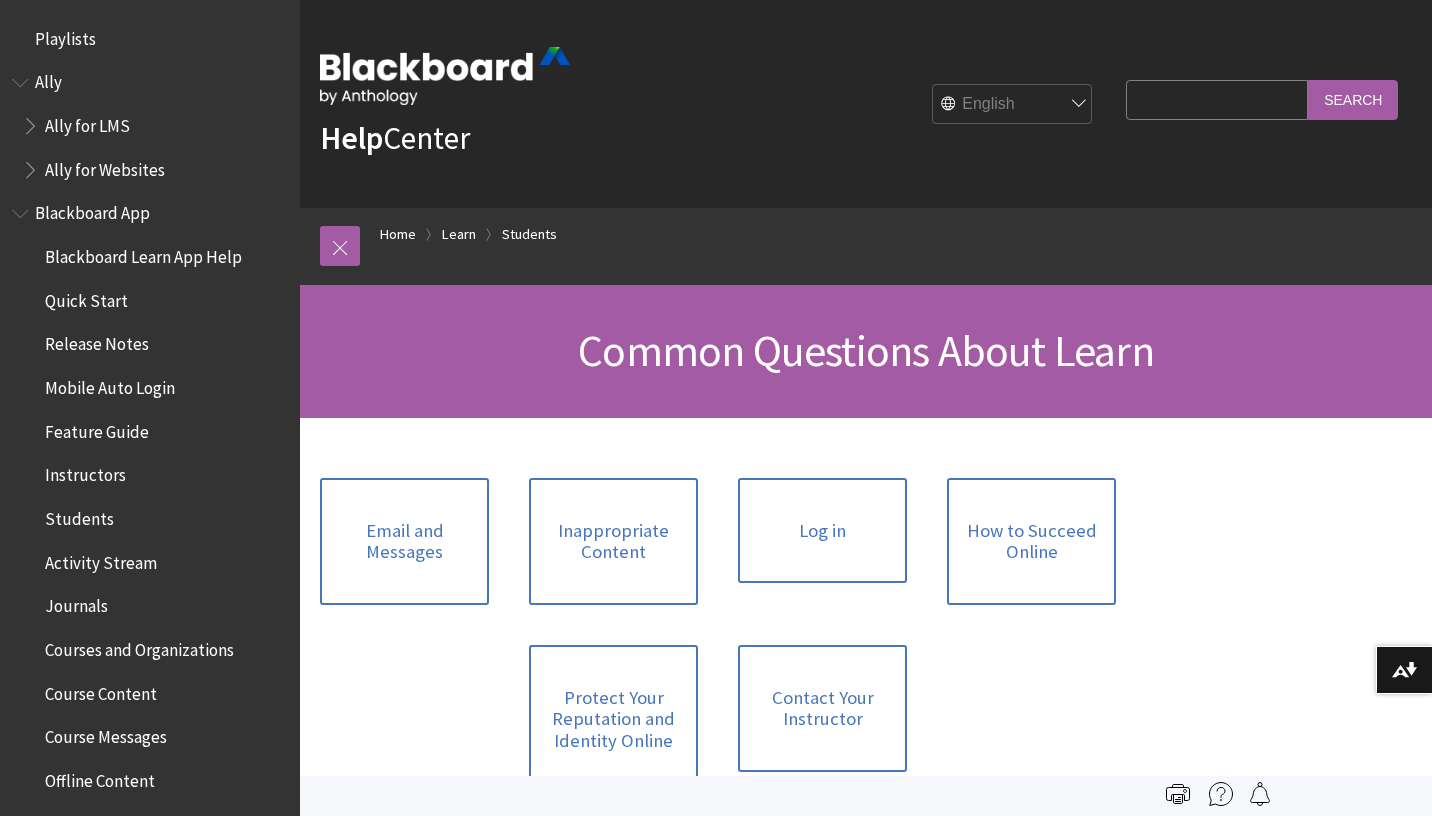 scroll, scrollTop: 1970, scrollLeft: 0, axis: vertical 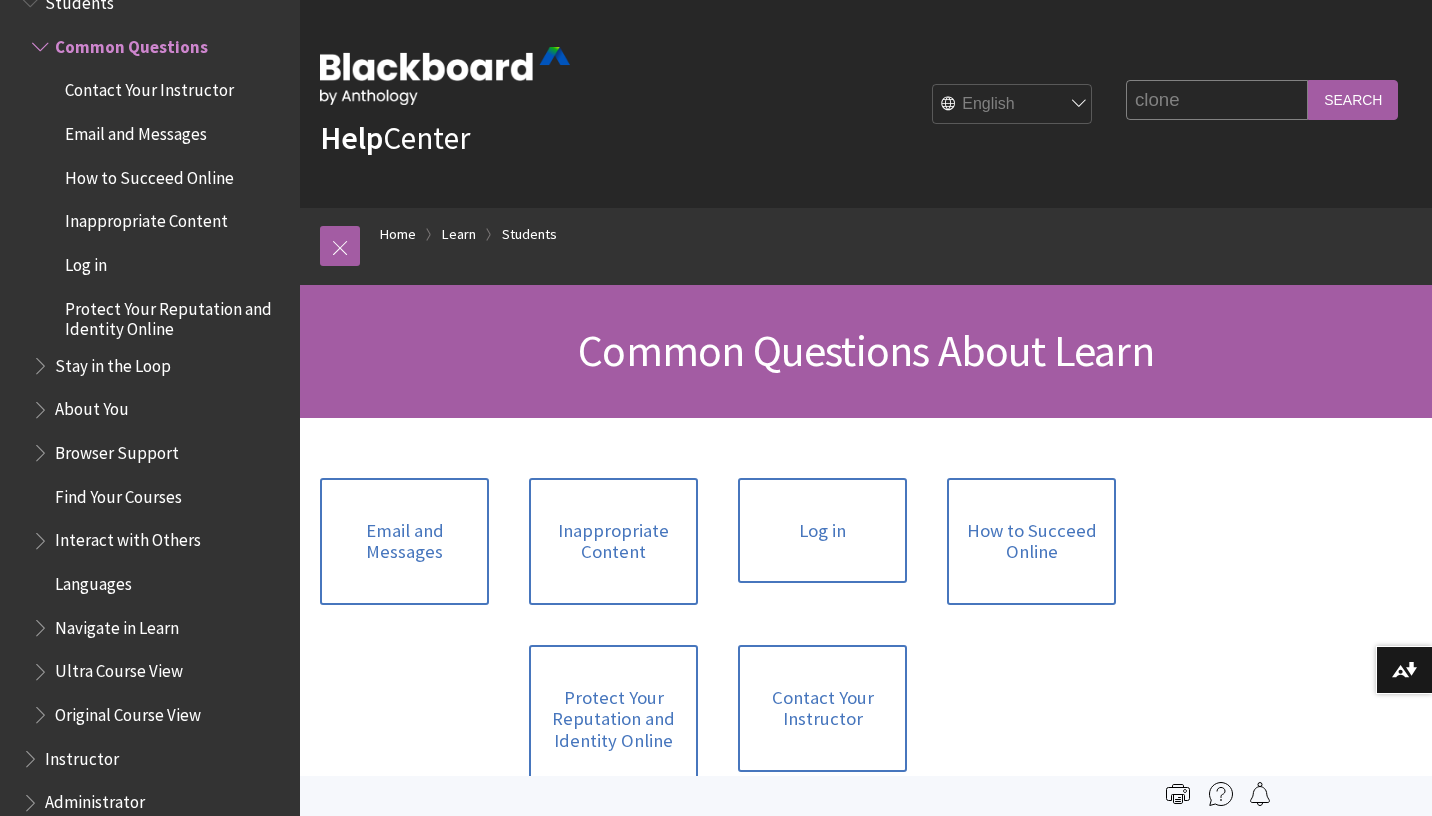 click on "Search" at bounding box center (1353, 99) 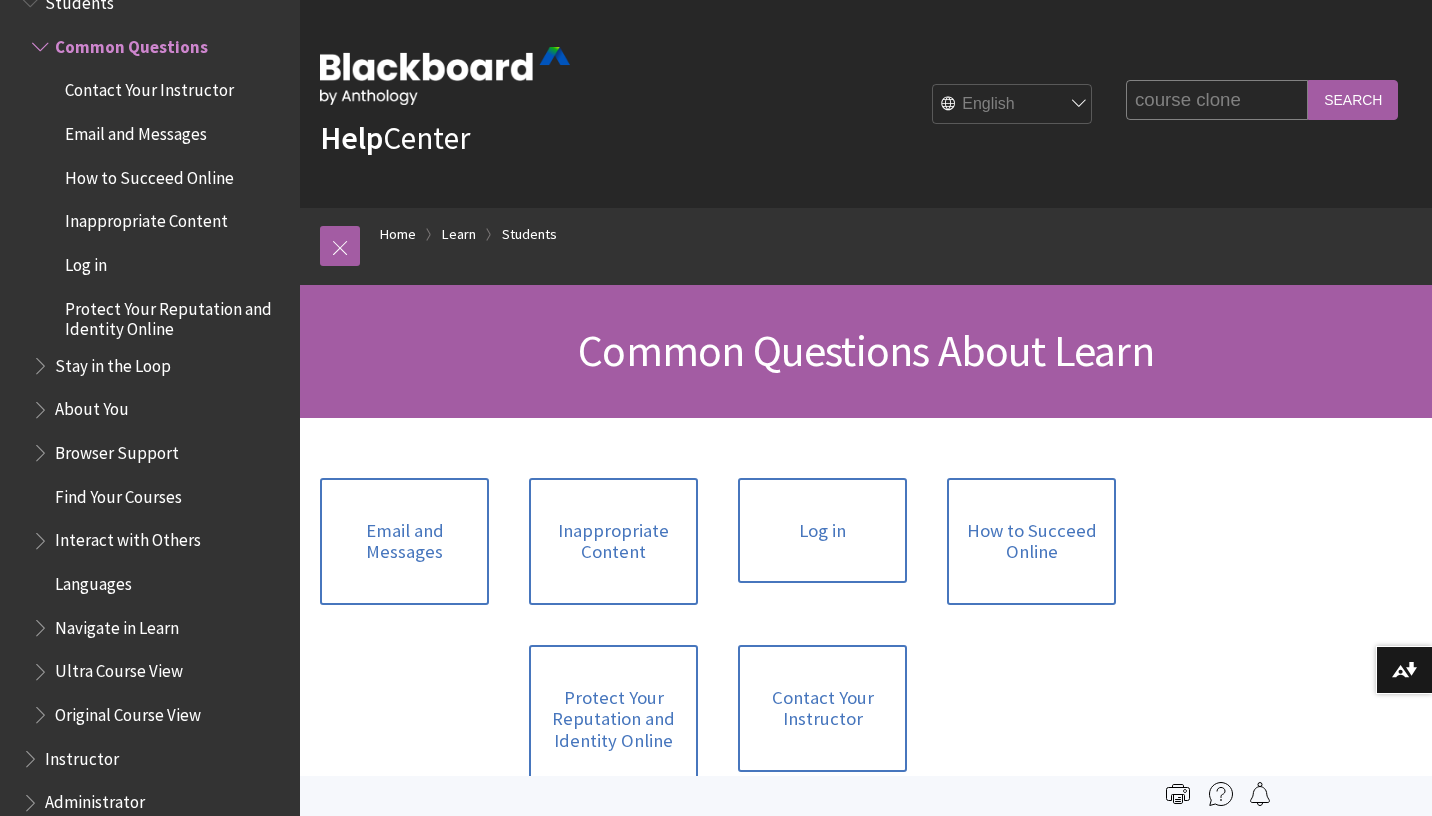 type on "course clone" 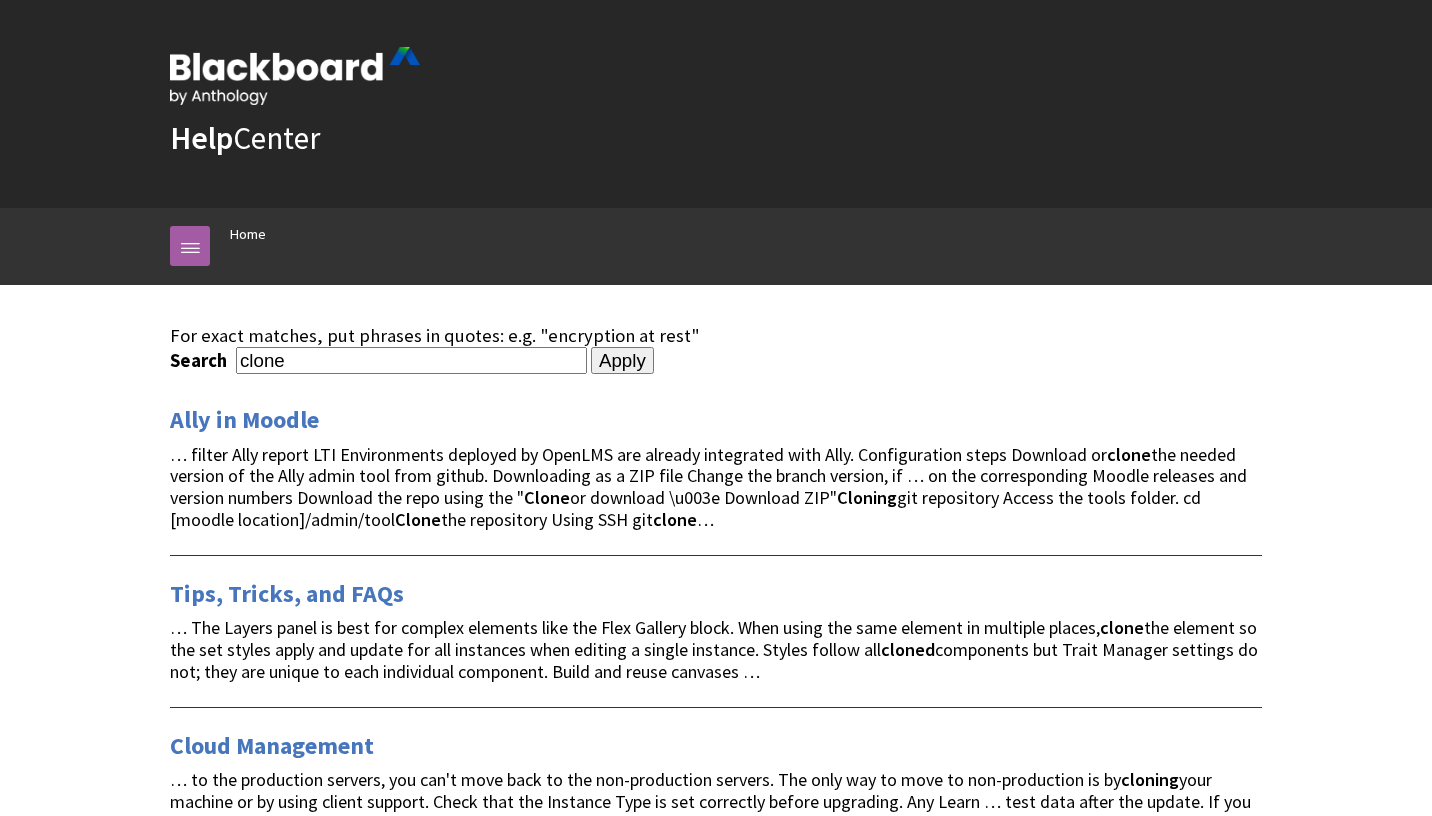 scroll, scrollTop: 0, scrollLeft: 0, axis: both 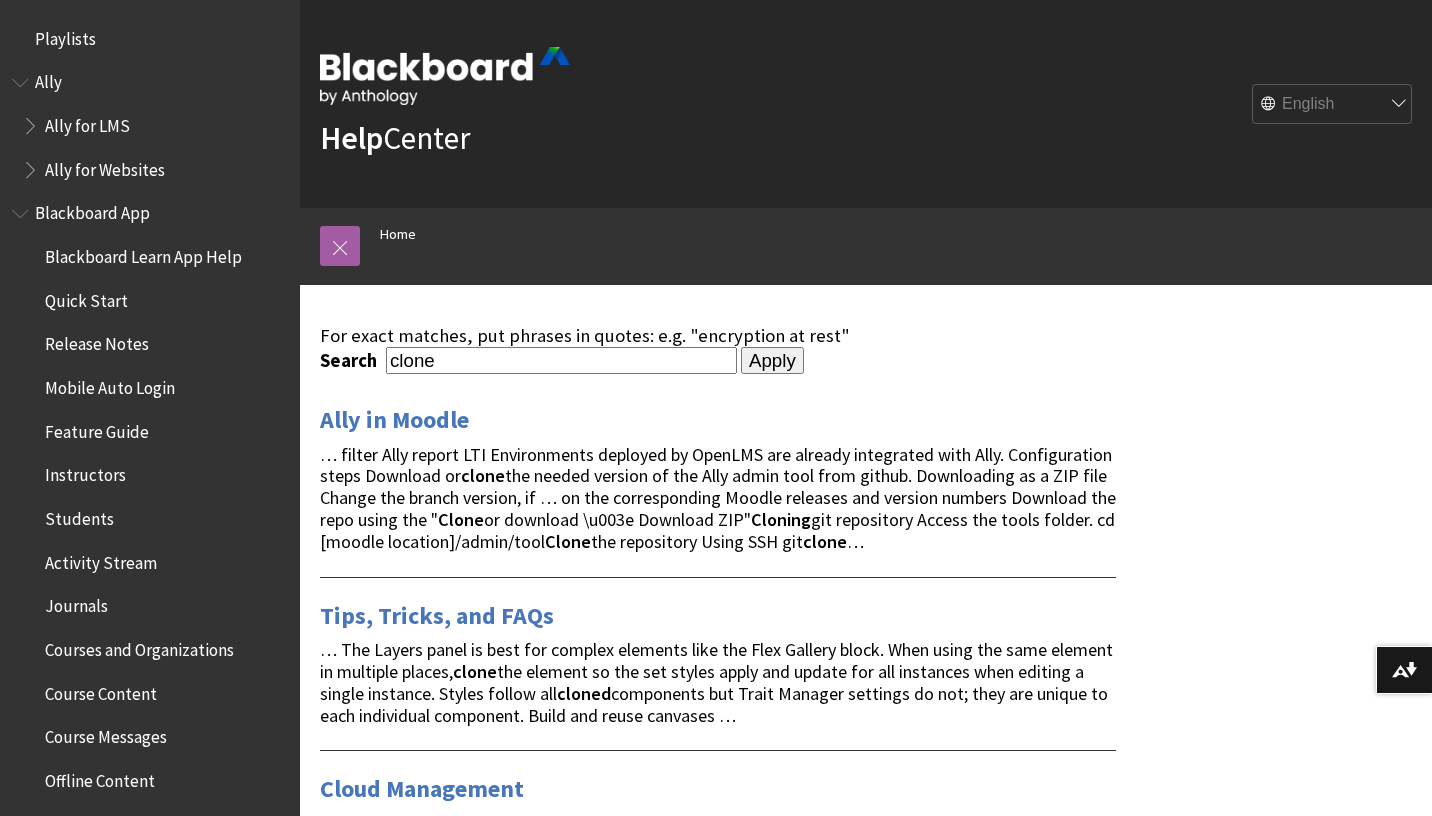 click on "All Products
Playlists
Playlists
Ally
Ally for LMS
Ally for Websites
Ally Ally for LMS Ally for Websites
Blackboard App
Blackboard Learn App Help
Quick Start
Release Notes" at bounding box center (150, 408) 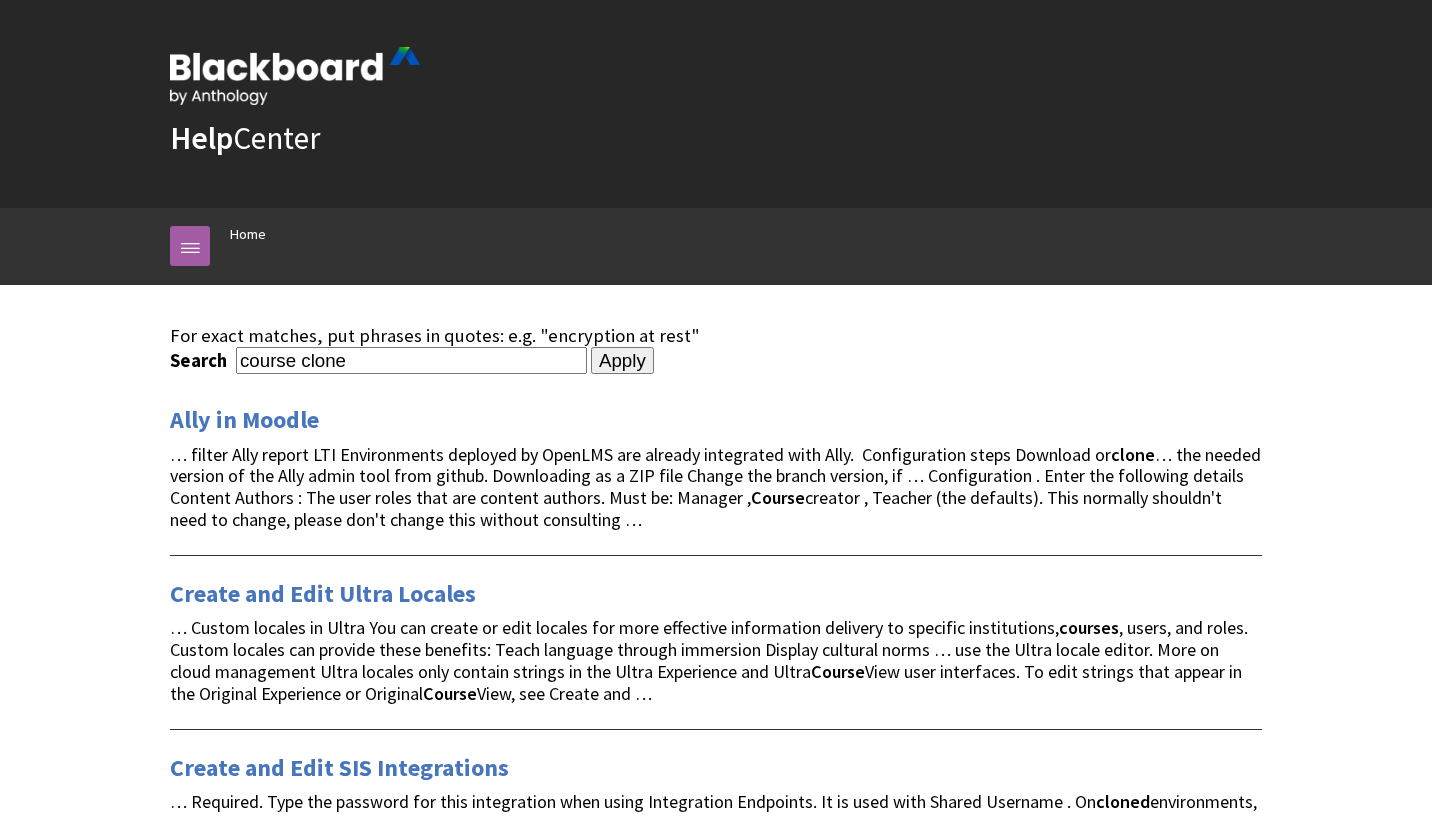 scroll, scrollTop: 0, scrollLeft: 0, axis: both 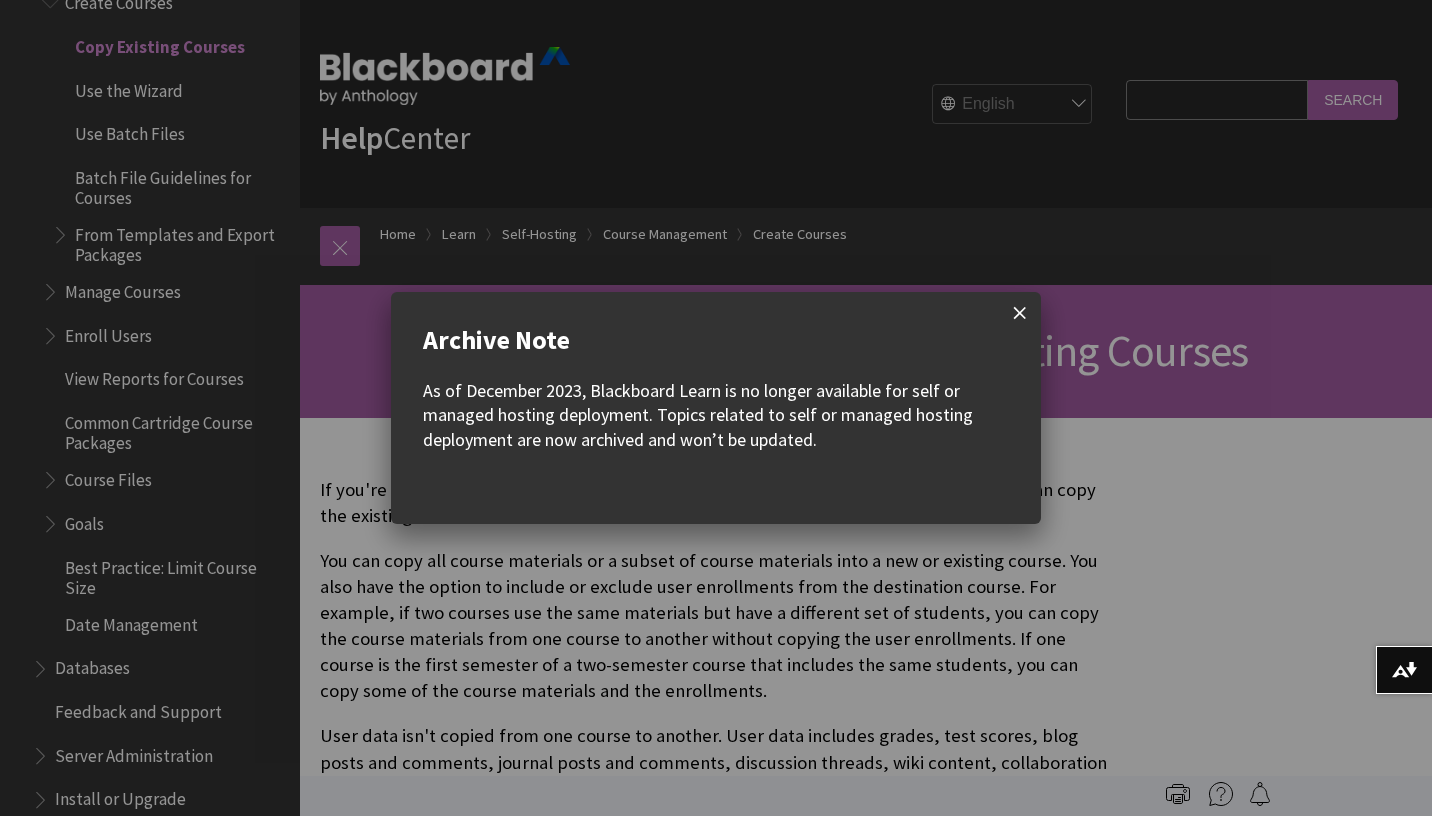 click at bounding box center (1020, 313) 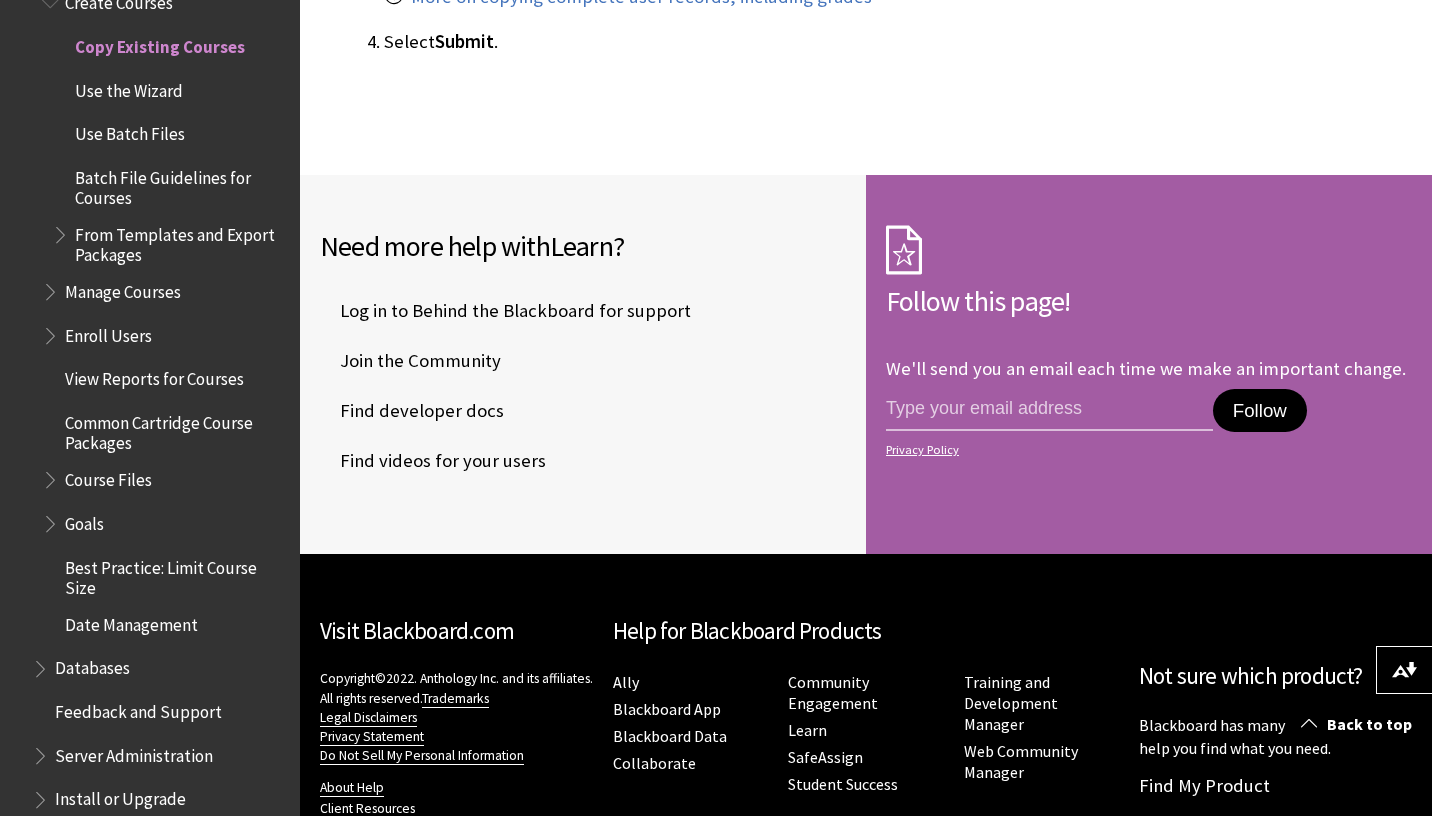 scroll, scrollTop: 10752, scrollLeft: 0, axis: vertical 